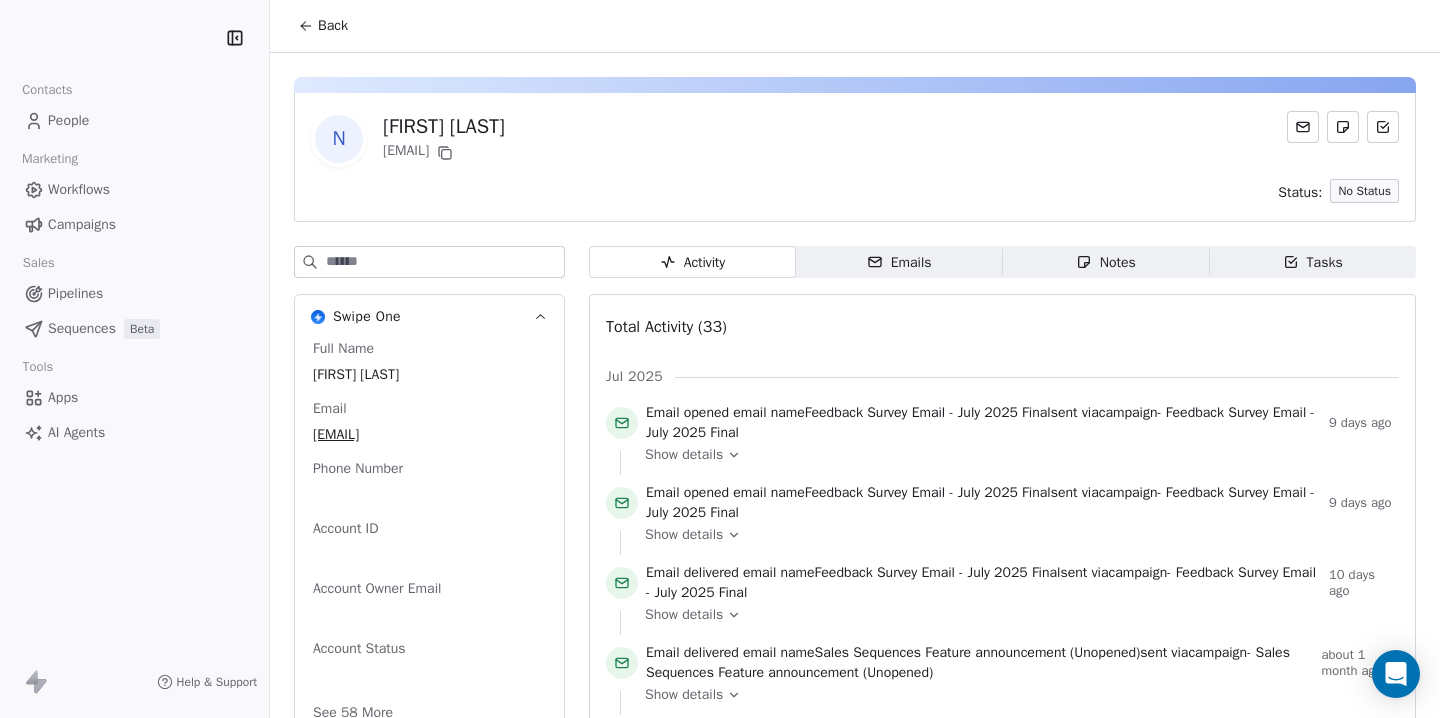 scroll, scrollTop: 0, scrollLeft: 0, axis: both 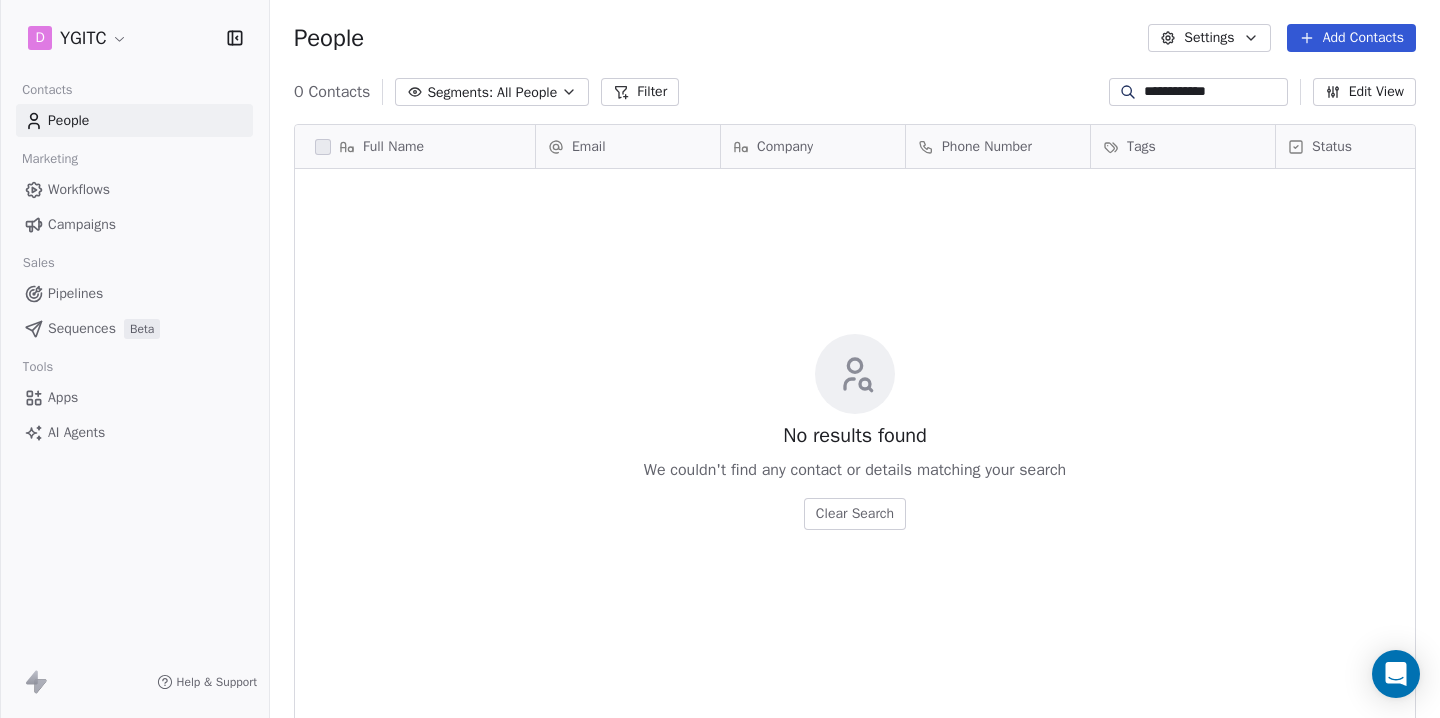 click on "**********" at bounding box center [1214, 92] 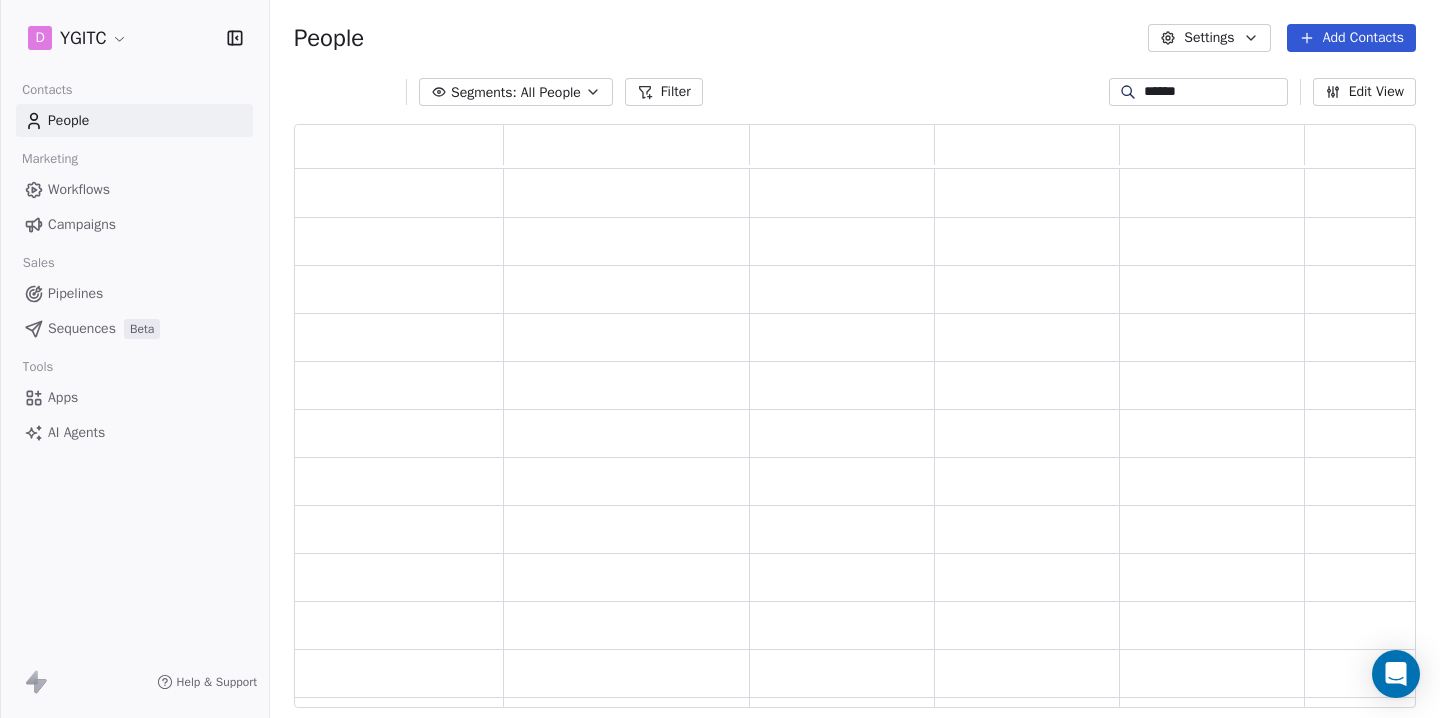 scroll, scrollTop: 1, scrollLeft: 1, axis: both 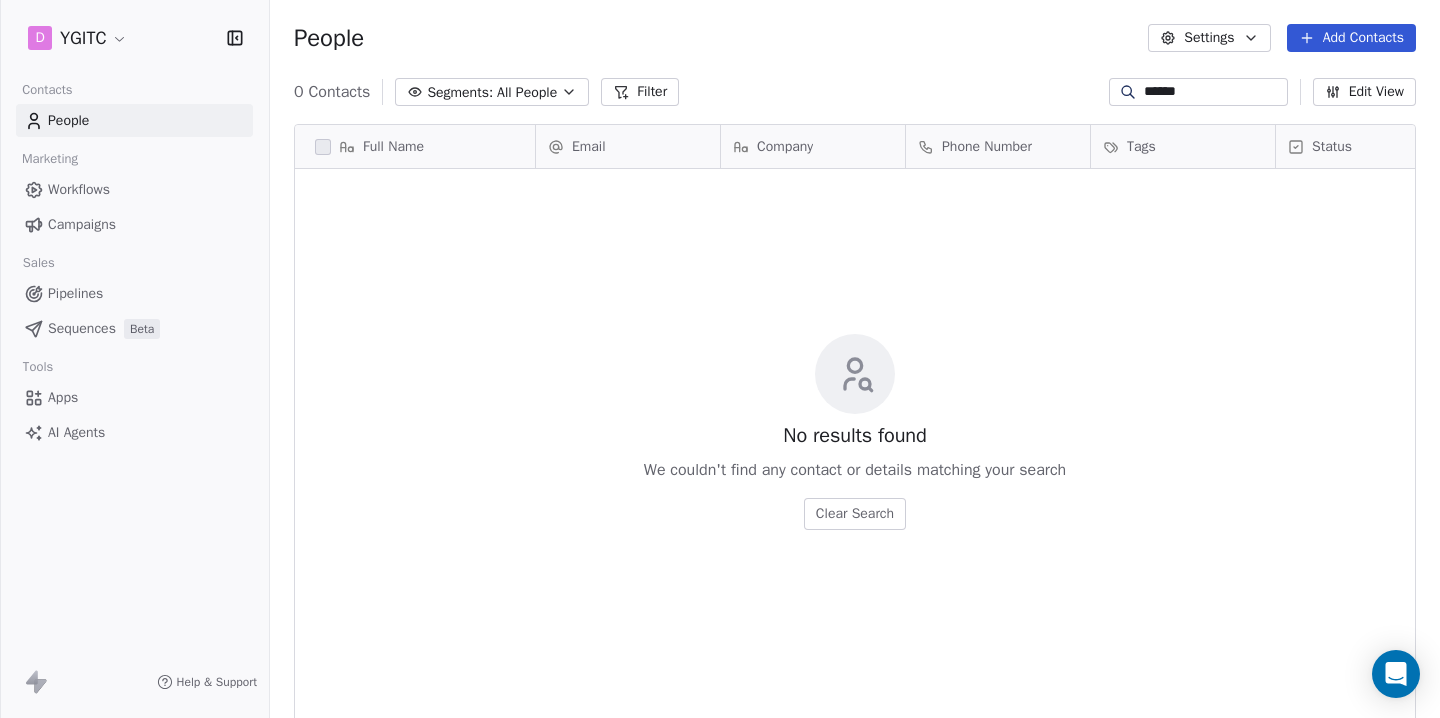 click on "******" at bounding box center [1214, 92] 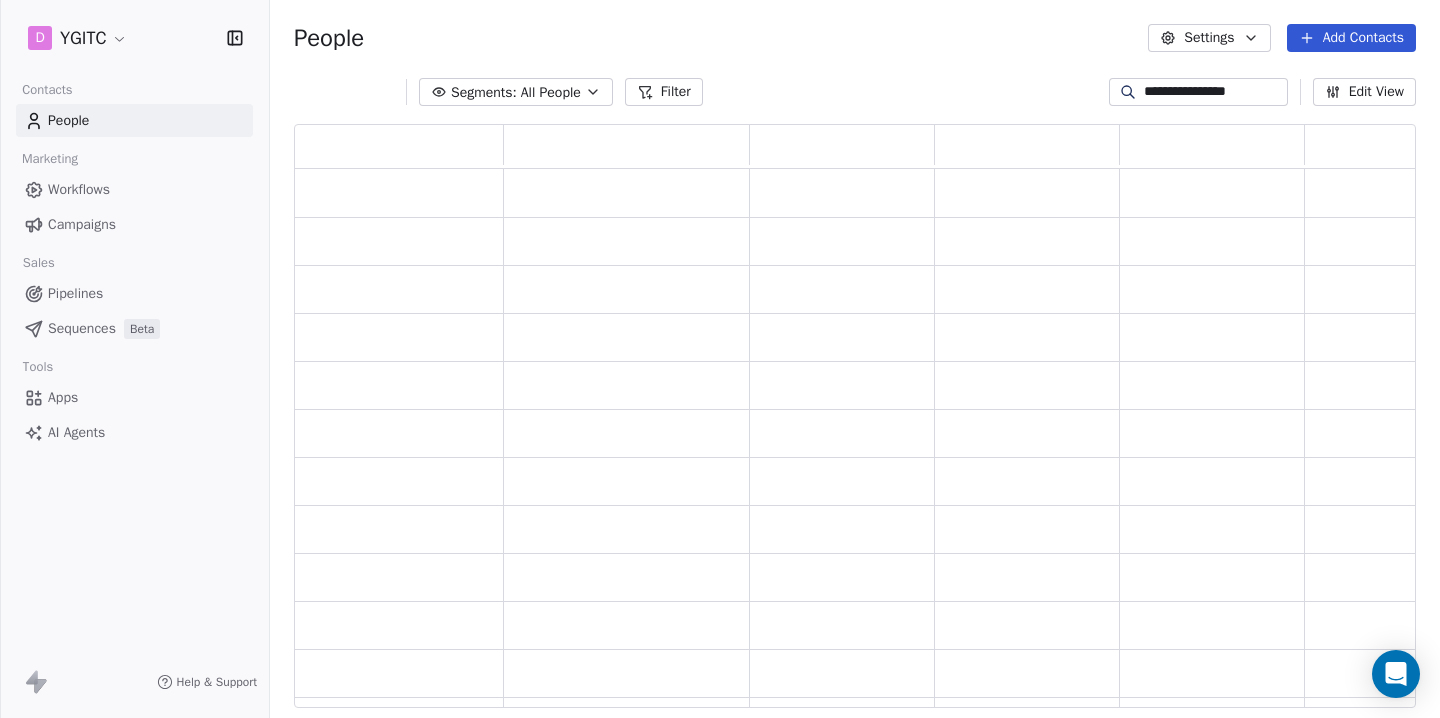 scroll, scrollTop: 1, scrollLeft: 1, axis: both 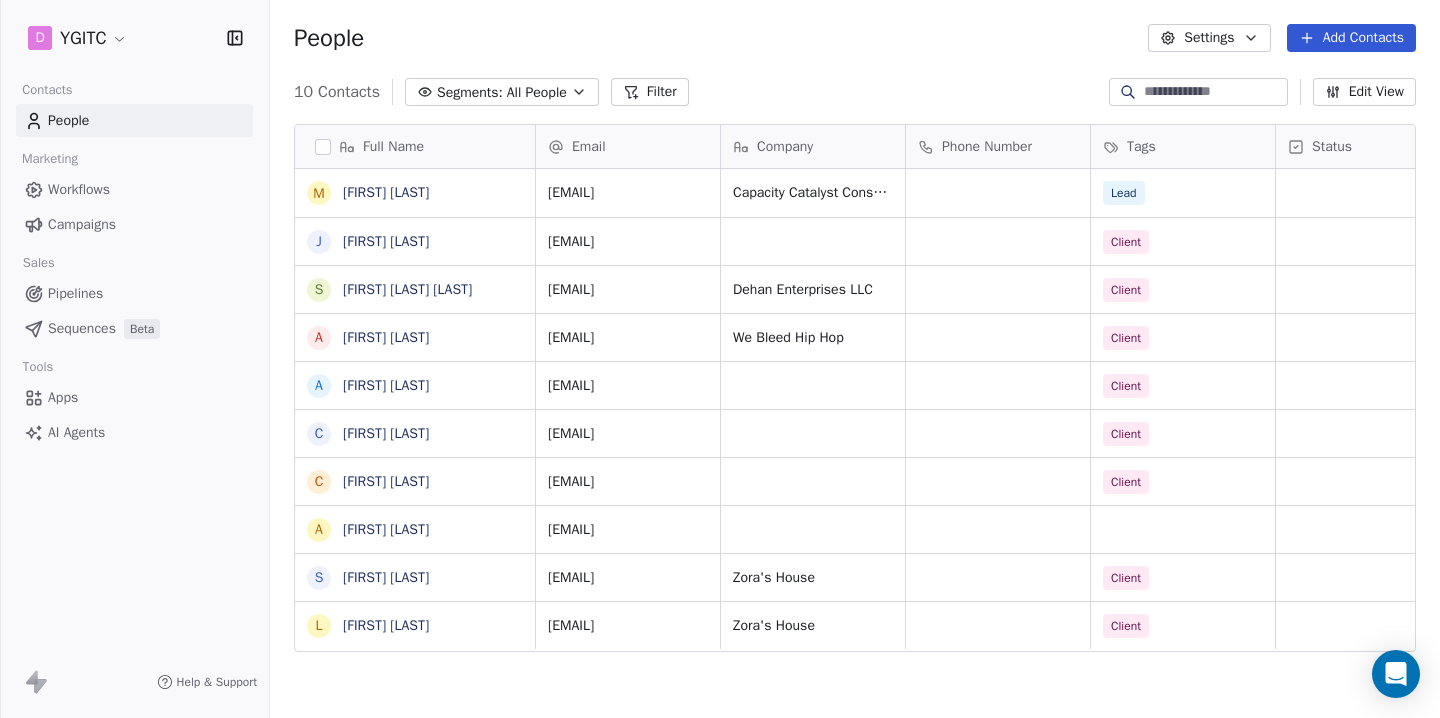type 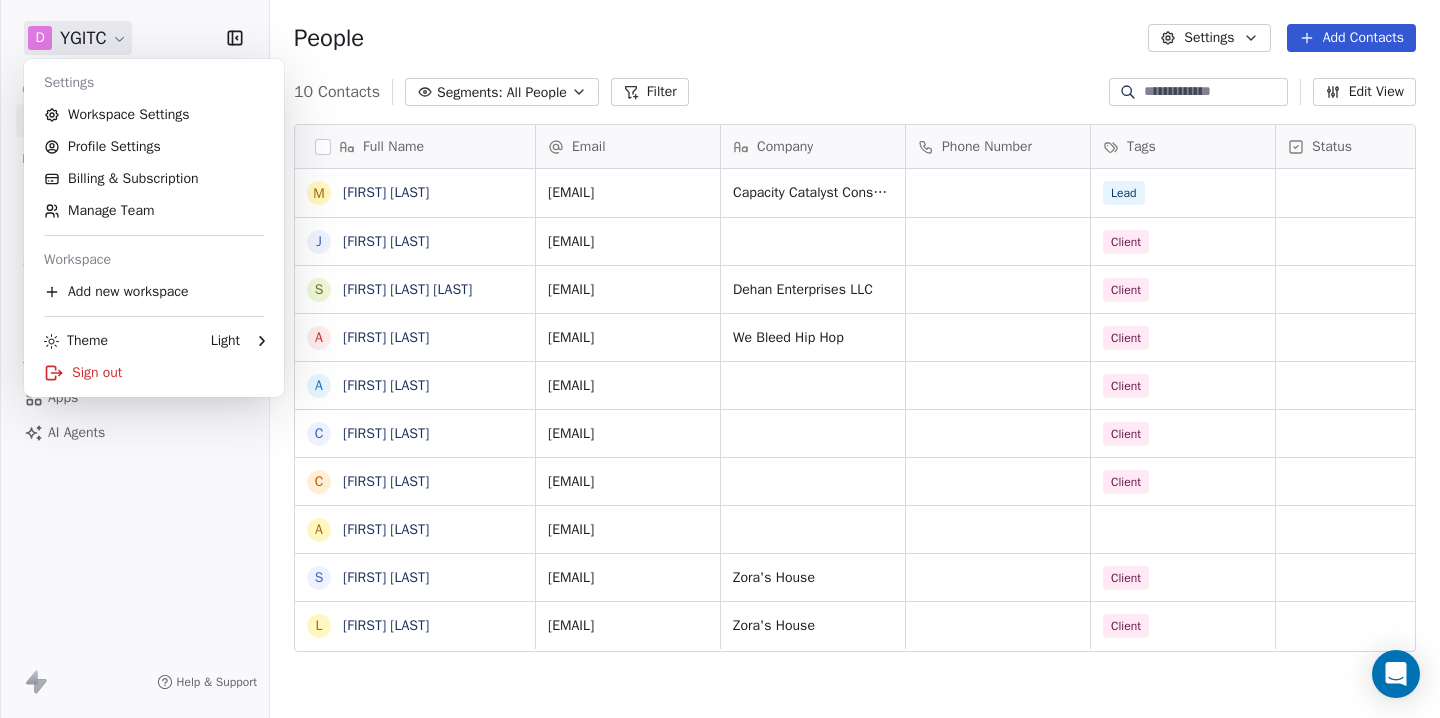 click on "Add Contacts 10 Contacts Segments: All People Filter Edit View Tag Add to Sequence Export Full Name M [FIRST] [LAST] J [FIRST] [LAST] S [FIRST] [LAST] [LAST] A [FIRST] [LAST] C [FIRST] [LAST] C [FIRST] [LAST] A [FIRST] [LAST] S [FIRST] [LAST] L [INITIAL] [LAST] Email Company Phone Number Tags Status Created Date IST Subscribed Email Categories [EMAIL] [COMPANY] Lead [DATE] [TIME] [EMAIL] Client [DATE] [TIME] [EMAIL] [COMPANY] Client [DATE] [TIME] [EMAIL] [COMPANY] Client [DATE] [TIME] [EMAIL] [COMPANY] Client [DATE] [TIME] [EMAIL] Client [DATE] [TIME] [EMAIL] Client [DATE] [TIME] [EMAIL] Client [DATE] [TIME] [EMAIL] [DATE] [TIME] [EMAIL] [COMPANY] Client" at bounding box center [720, 359] 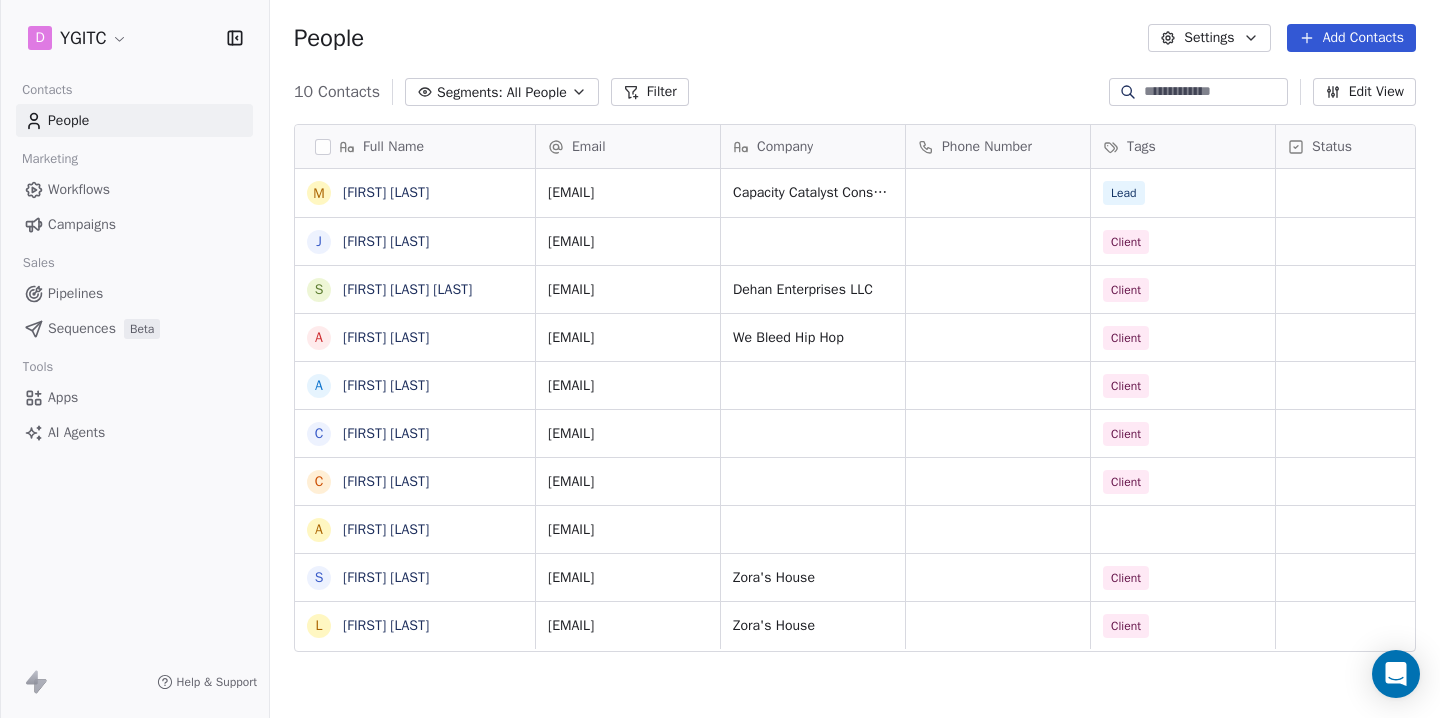 click on "Workflows" at bounding box center (79, 189) 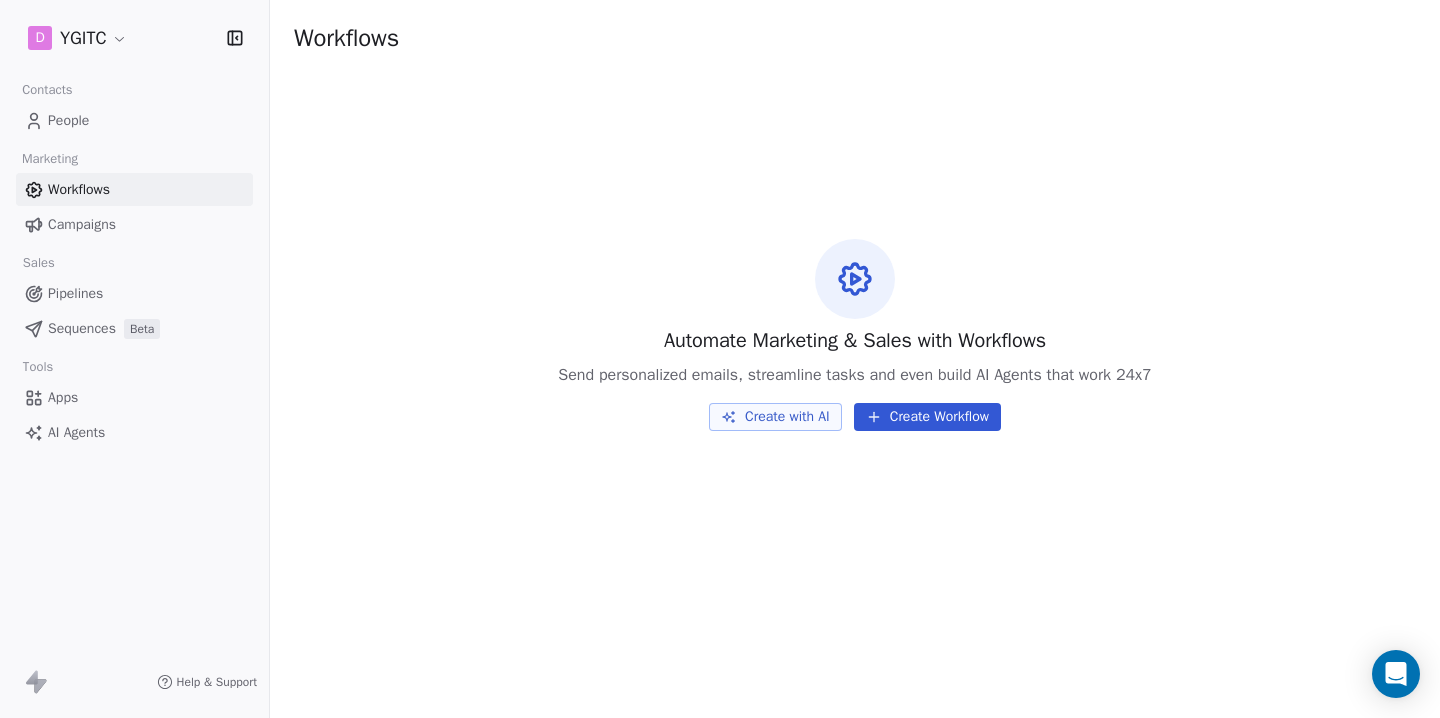 click on "Campaigns" at bounding box center [82, 224] 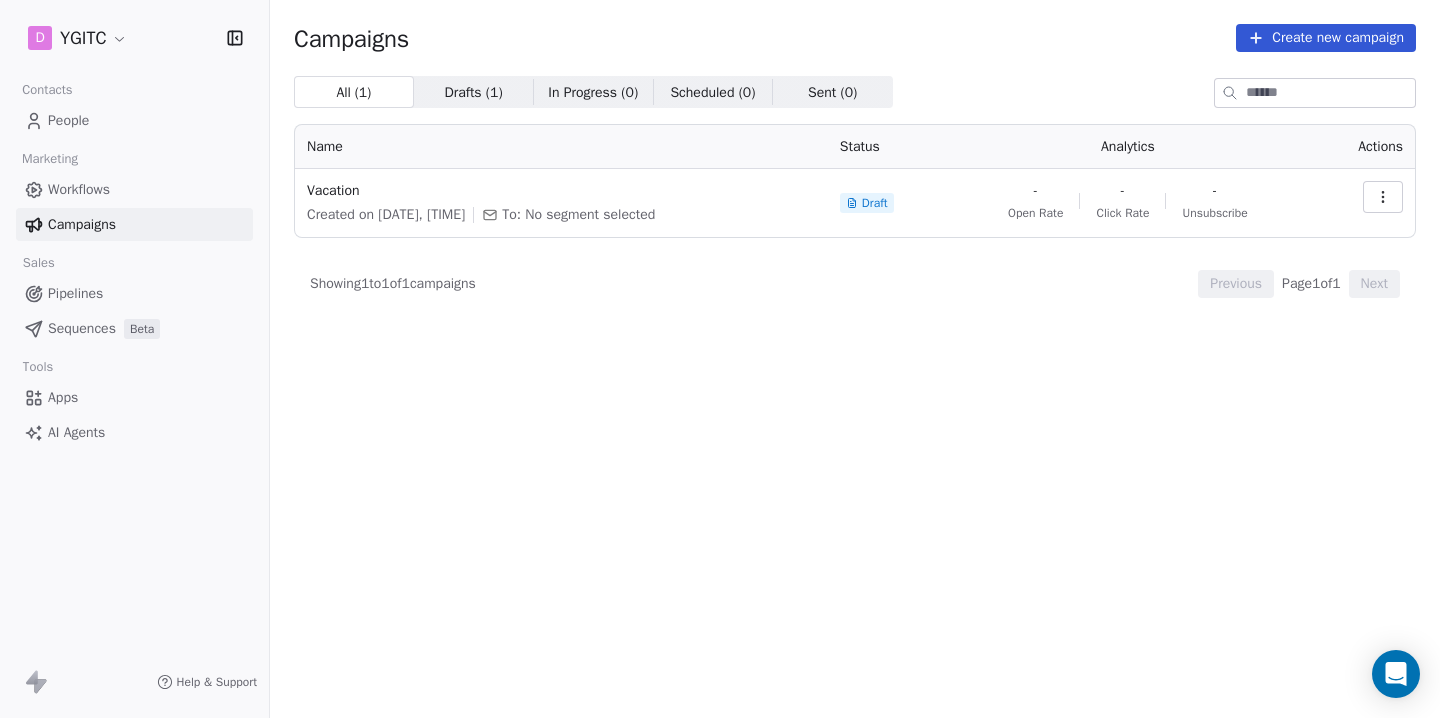 click on "Sequences" at bounding box center [82, 328] 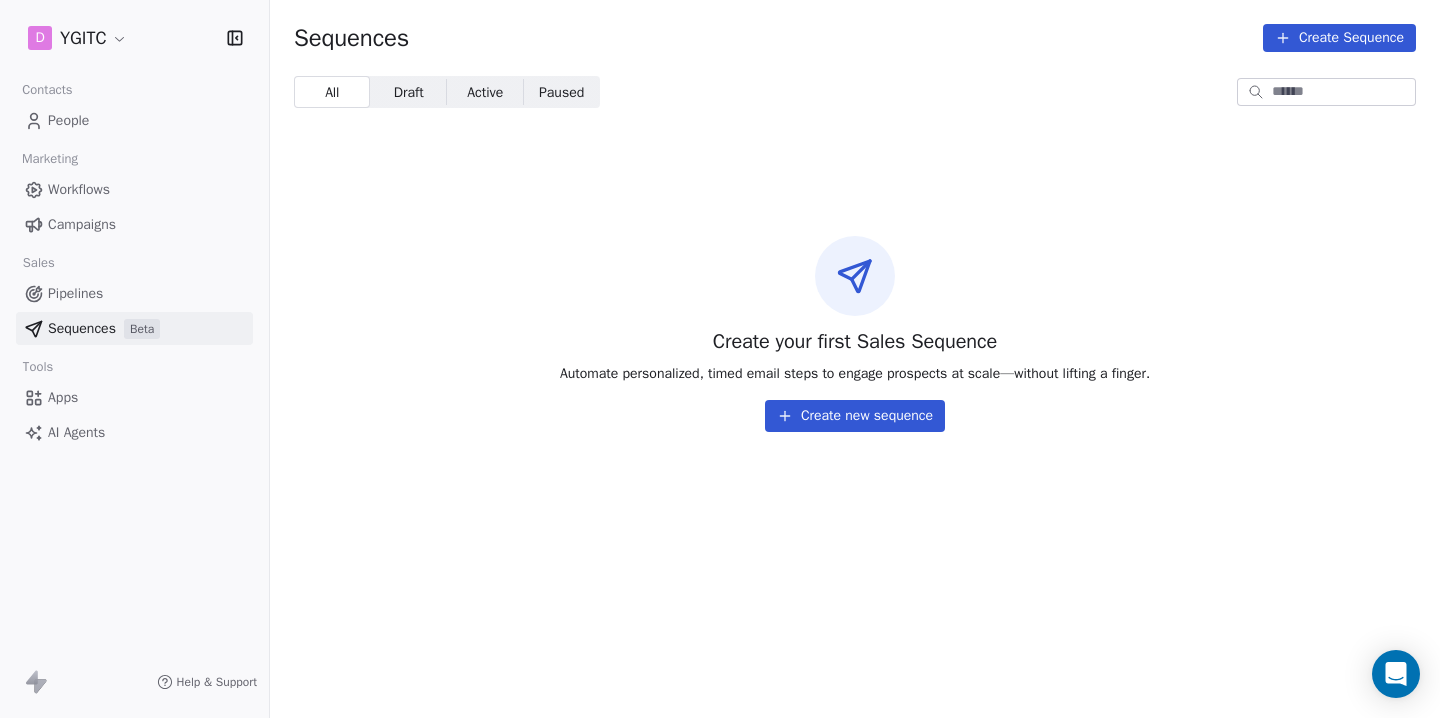 click on "Pipelines" at bounding box center [75, 293] 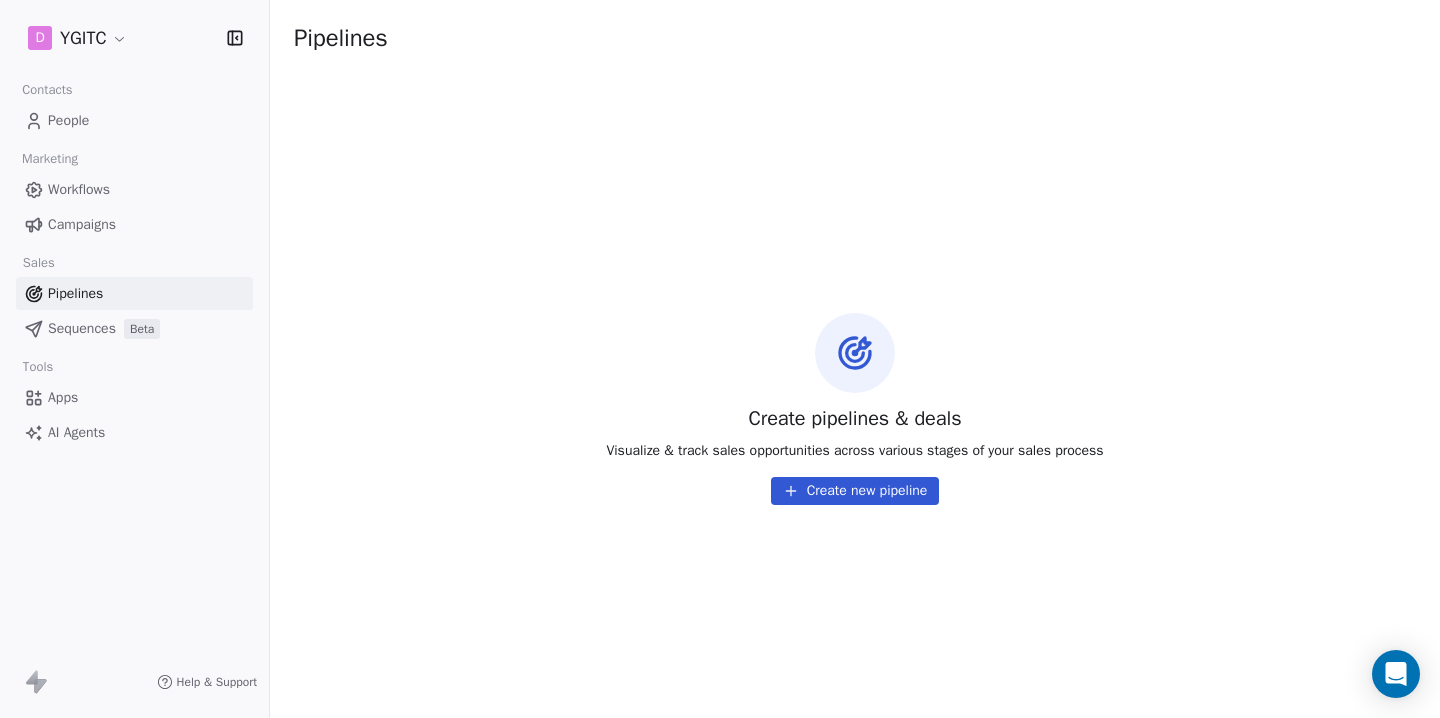 click on "Campaigns" at bounding box center (82, 224) 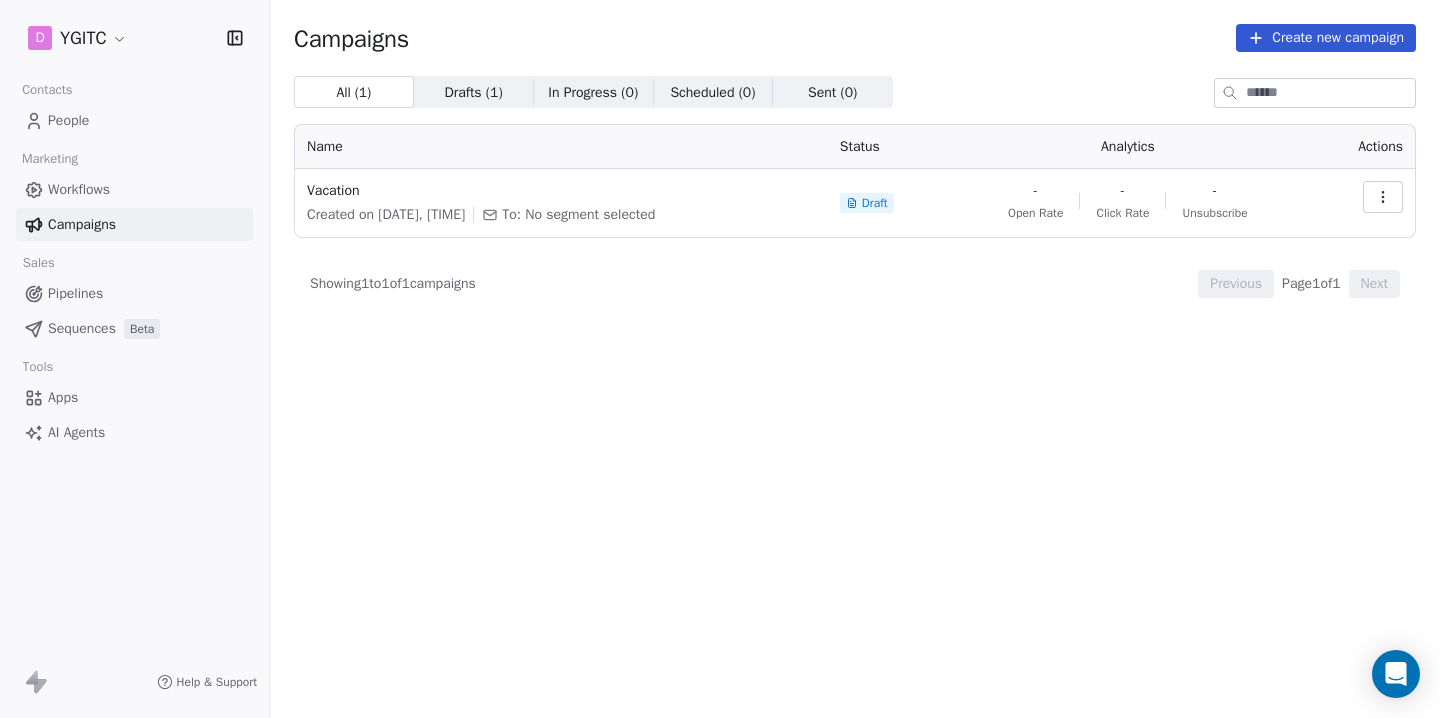 click on "Apps" at bounding box center (63, 397) 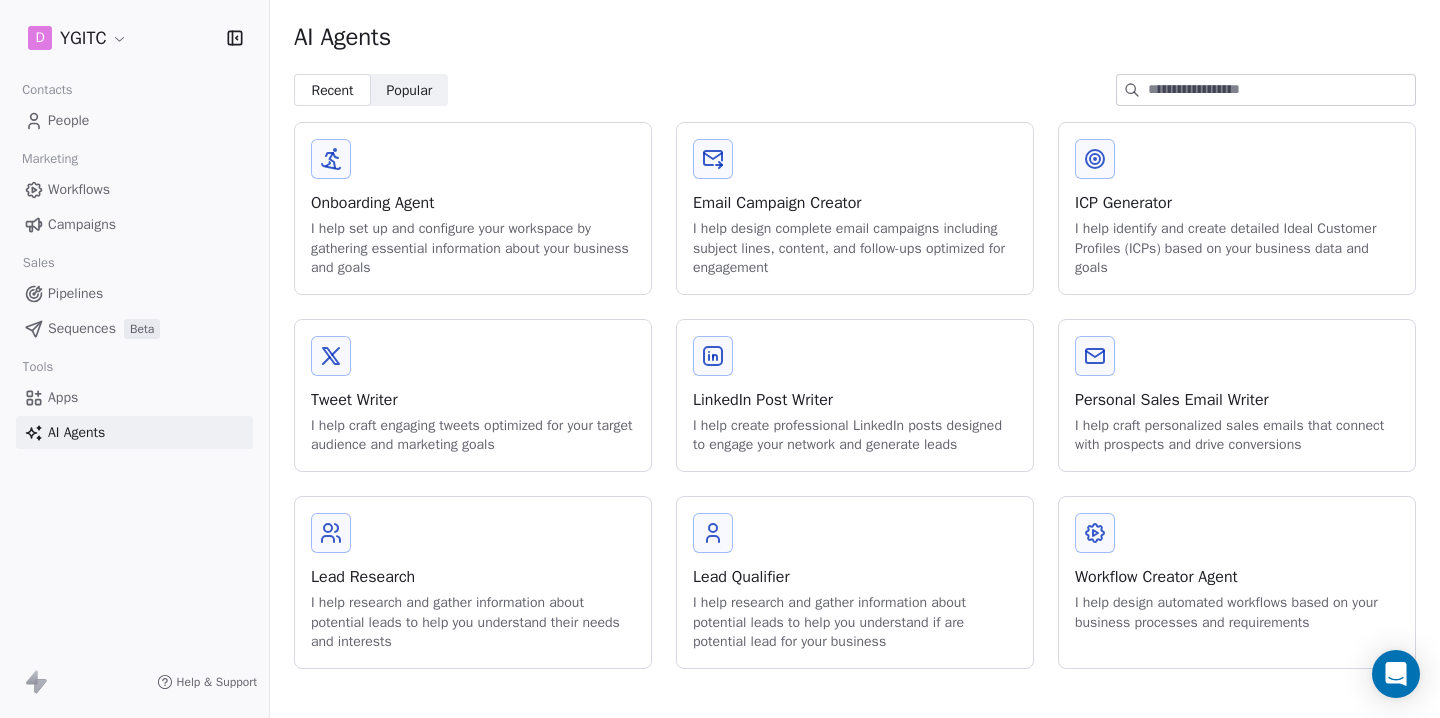 click on "People" at bounding box center [68, 120] 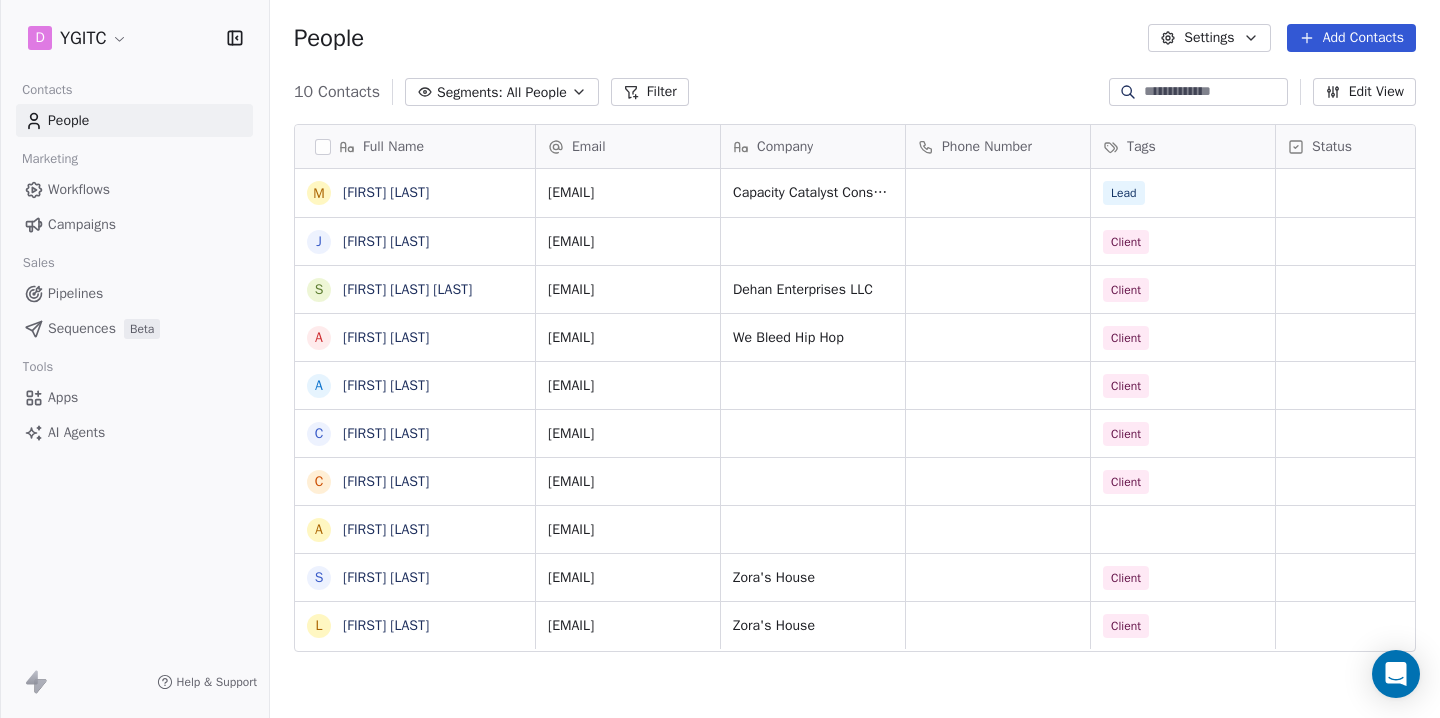 scroll, scrollTop: 1, scrollLeft: 1, axis: both 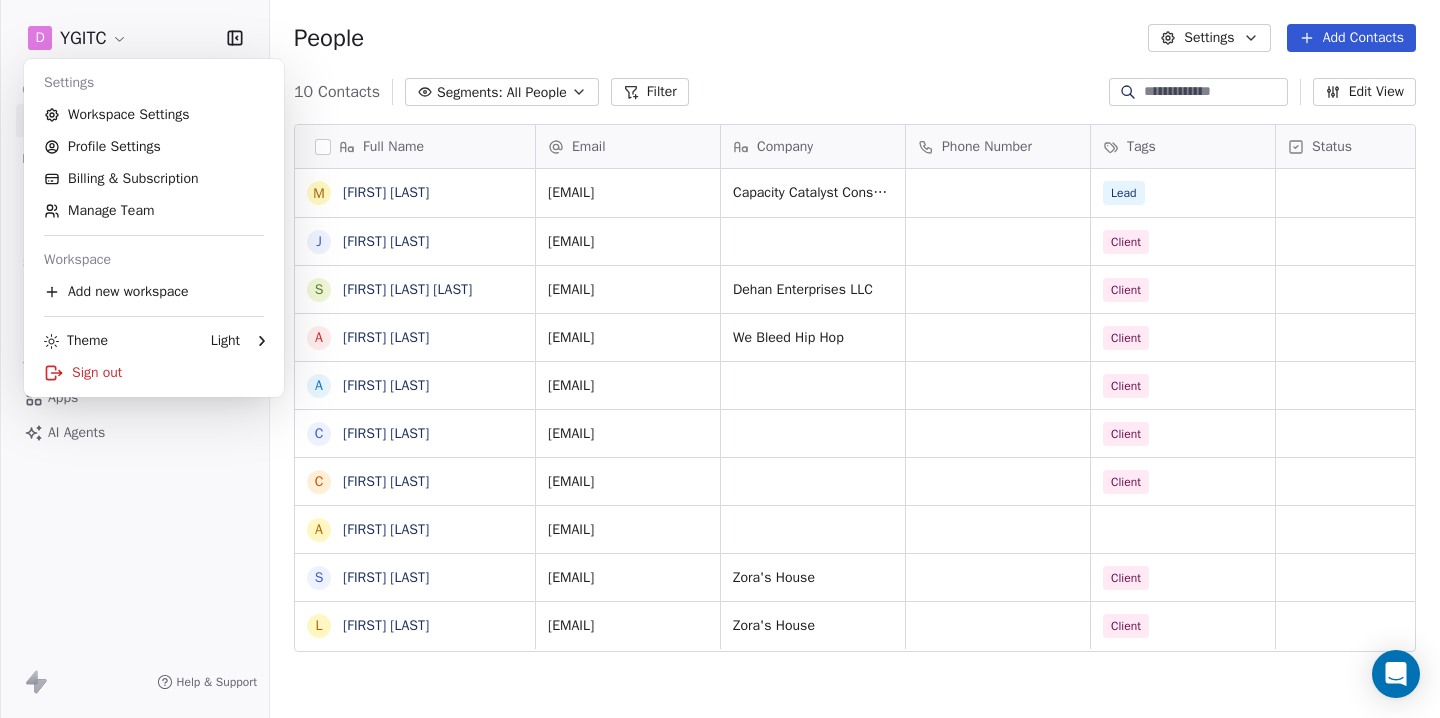 click on "Add Contacts 10 Contacts Segments: All People Filter Edit View Tag Add to Sequence Export Full Name M [FIRST] [LAST] J [FIRST] [LAST] S [FIRST] [LAST] [LAST] A [FIRST] [LAST] C [FIRST] [LAST] C [FIRST] [LAST] A [FIRST] [LAST] S [FIRST] [LAST] L [INITIAL] [LAST] Email Company Phone Number Tags Status Created Date IST Subscribed Email Categories [EMAIL] [COMPANY] Lead [DATE] [TIME] [EMAIL] Client [DATE] [TIME] [EMAIL] [COMPANY] Client [DATE] [TIME] [EMAIL] [COMPANY] Client [DATE] [TIME] [EMAIL] [COMPANY] Client [DATE] [TIME] [EMAIL] Client [DATE] [TIME] [EMAIL] Client [DATE] [TIME] [EMAIL] Client [DATE] [TIME] [EMAIL] [DATE] [TIME] [EMAIL] [COMPANY] Client" at bounding box center (720, 359) 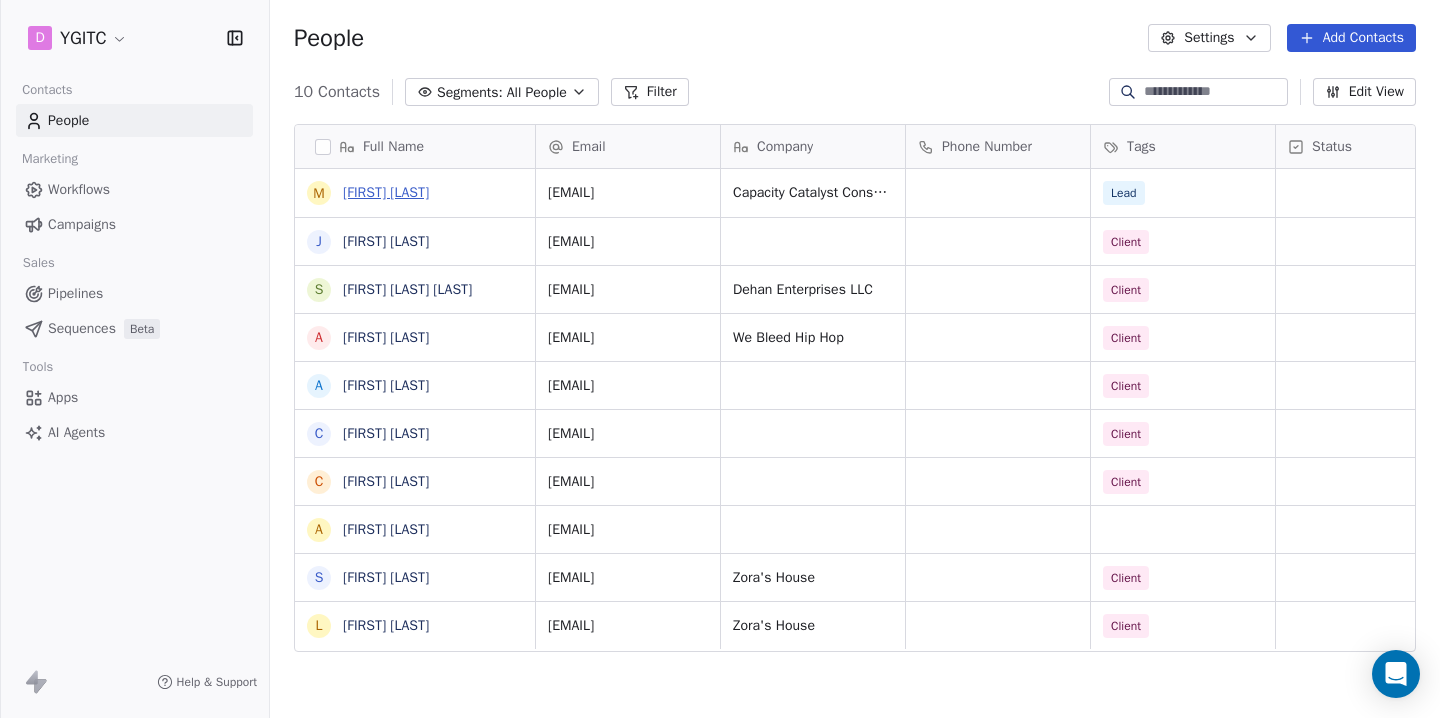 click on "[FIRST] [LAST]" at bounding box center (386, 192) 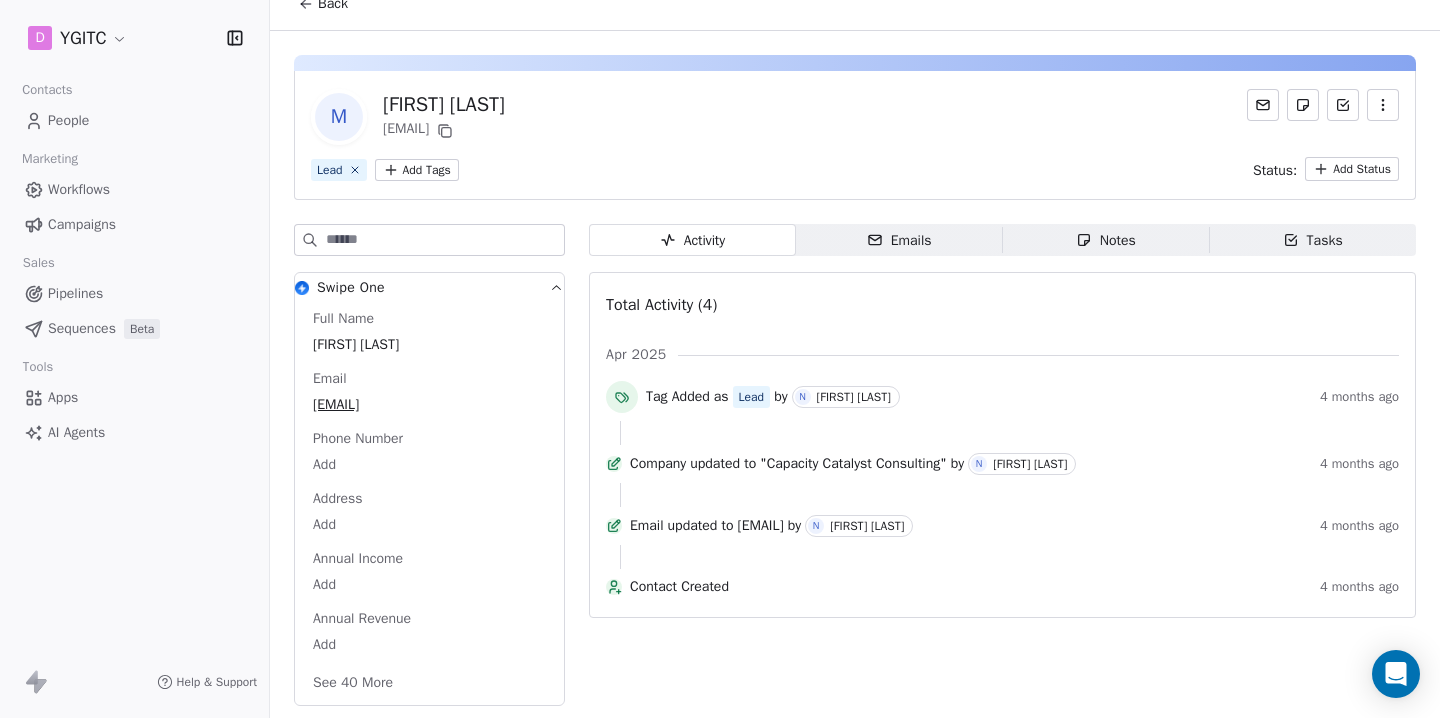 scroll, scrollTop: 0, scrollLeft: 0, axis: both 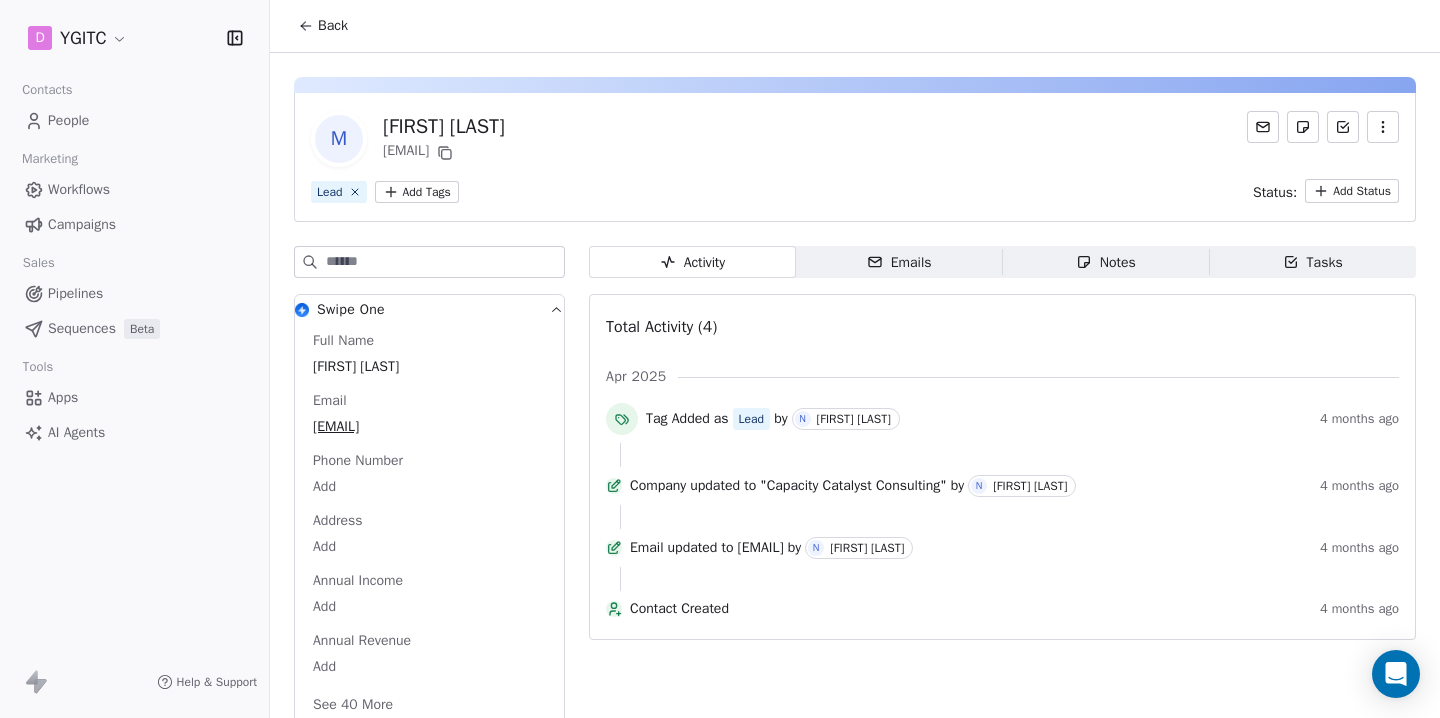 click 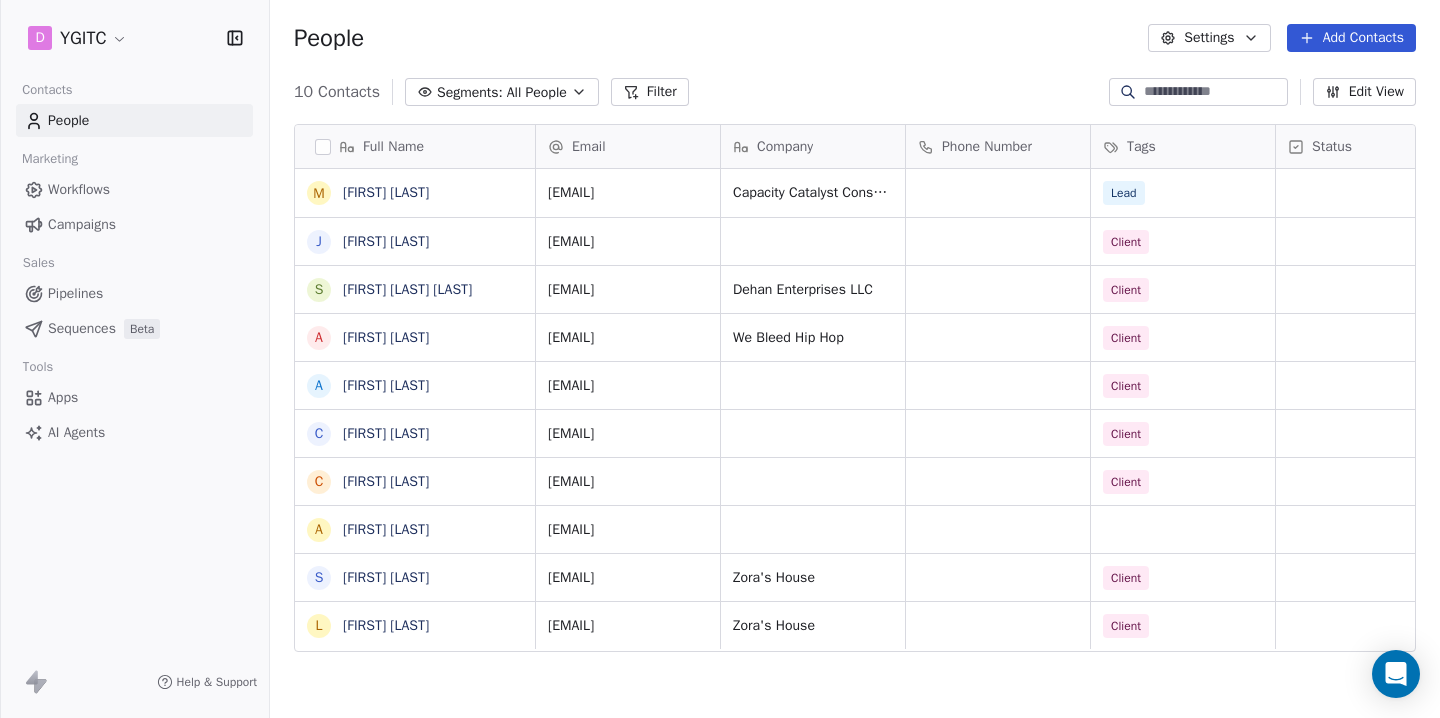scroll, scrollTop: 1, scrollLeft: 1, axis: both 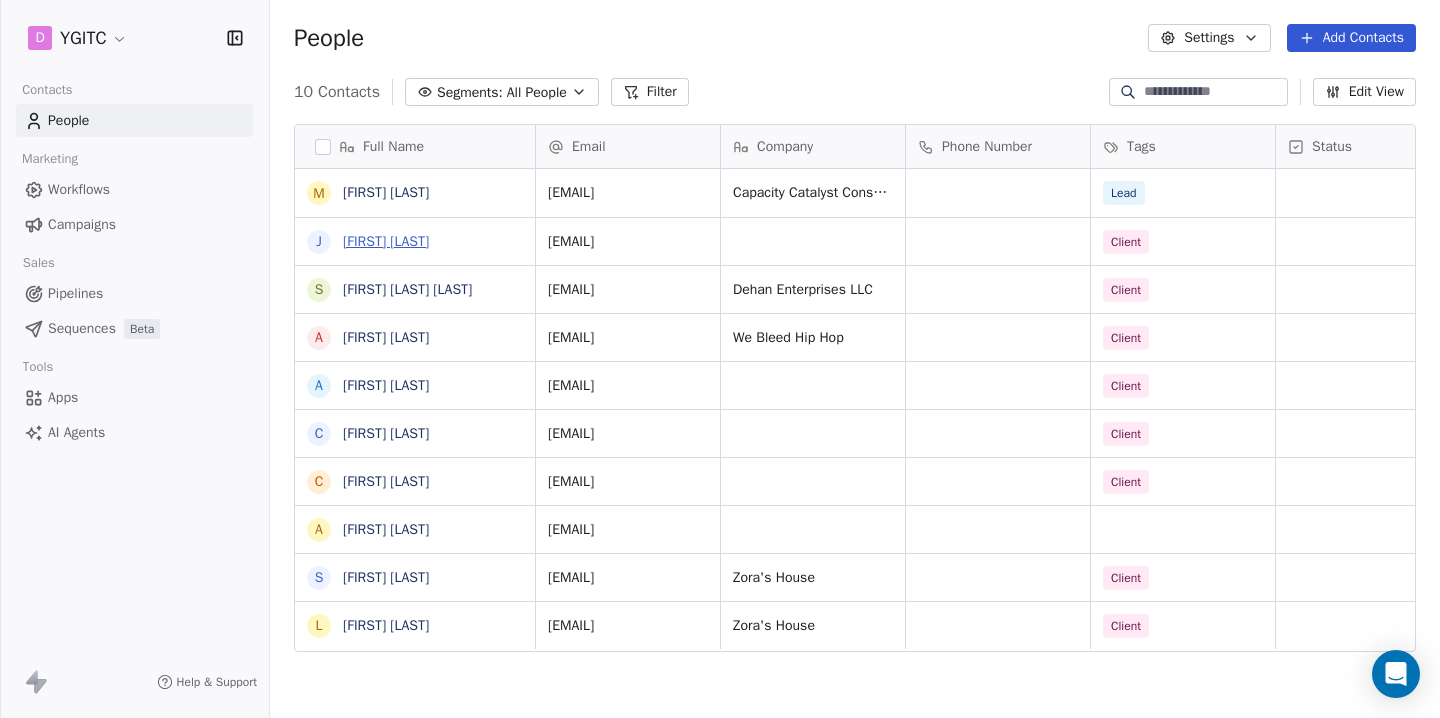 click on "[FIRST] [LAST]" at bounding box center [386, 241] 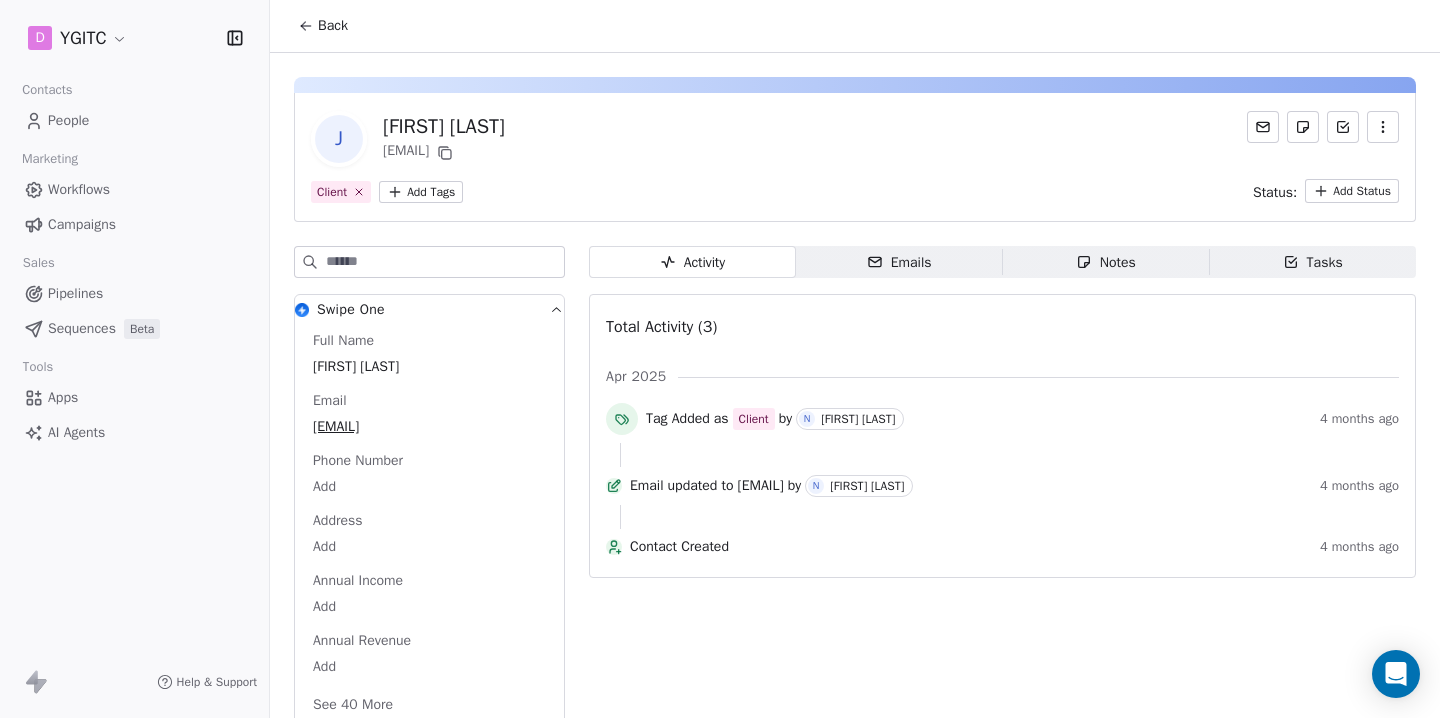 click 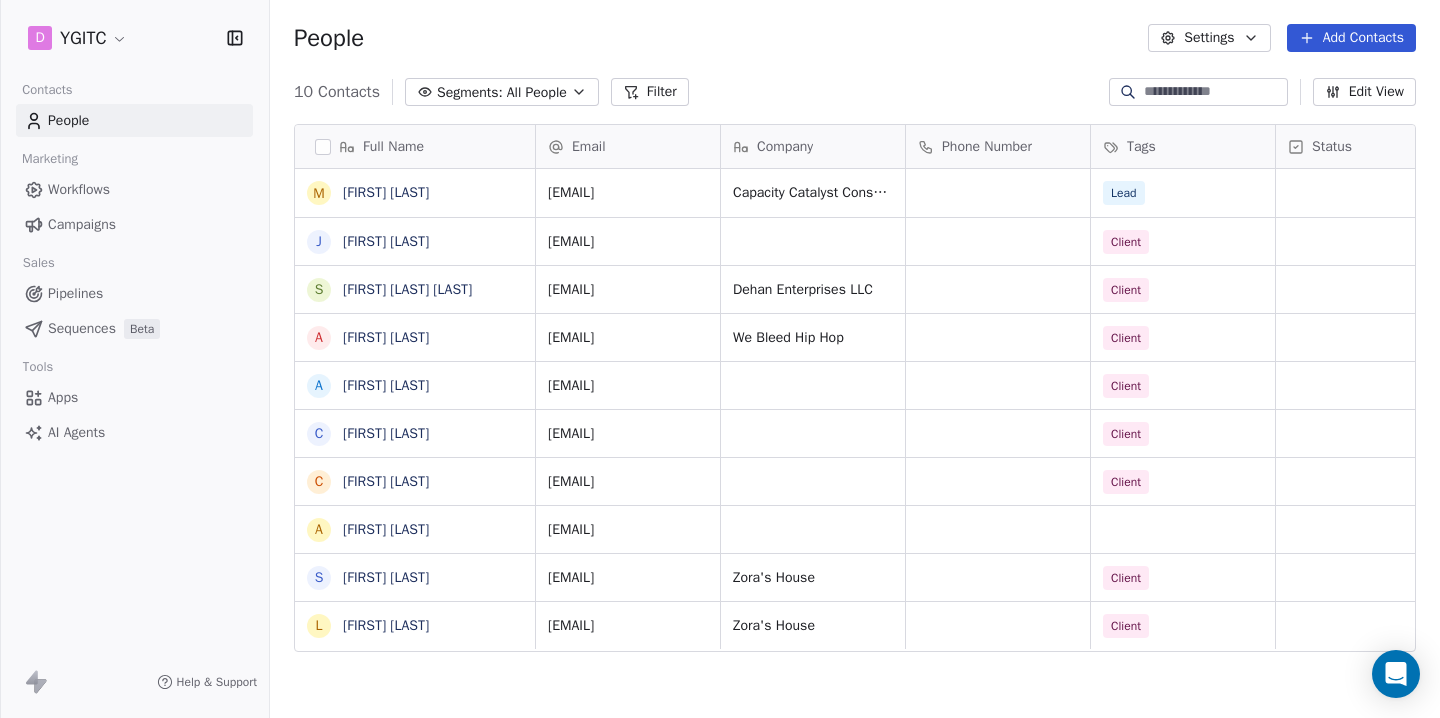 scroll, scrollTop: 1, scrollLeft: 1, axis: both 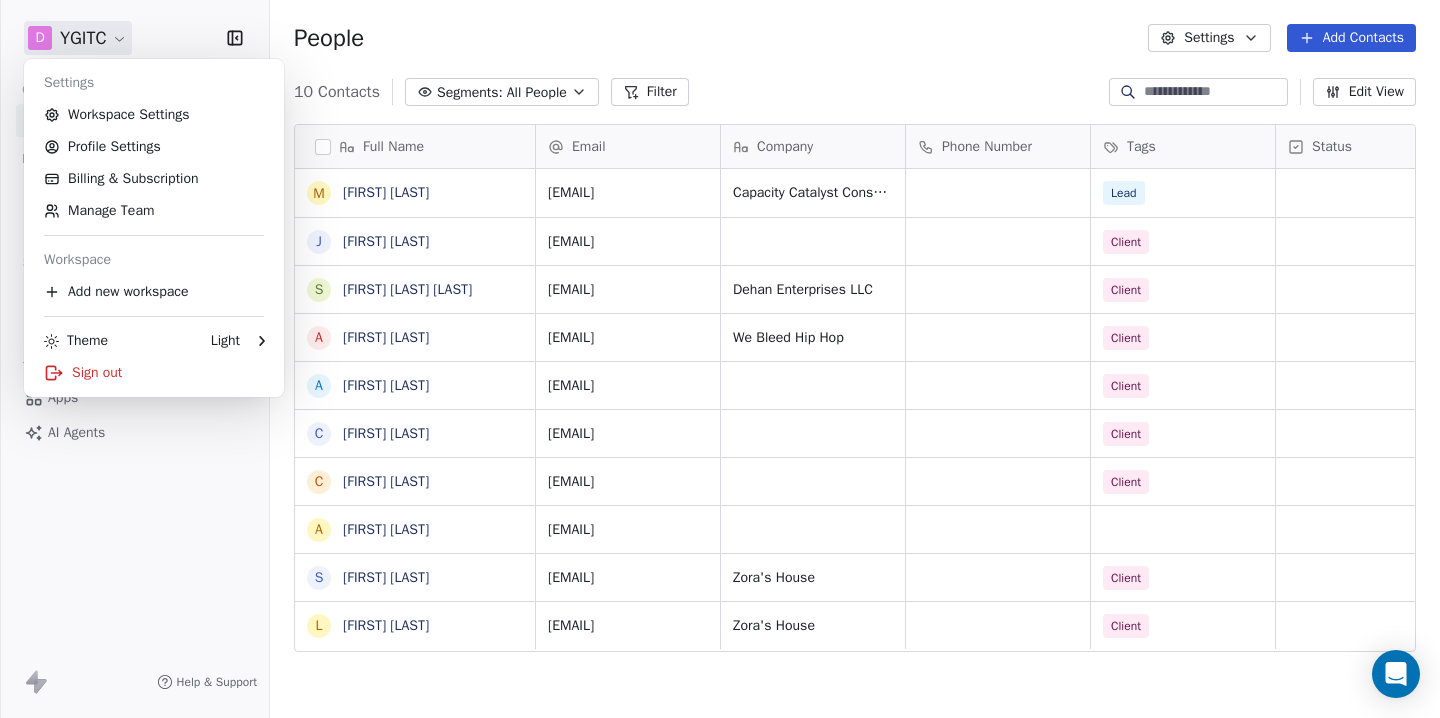 click on "Add Contacts 10 Contacts Segments: All People Filter Edit View Tag Add to Sequence Export Full Name M [FIRST] [LAST] J [FIRST] [LAST] S [FIRST] [LAST] [LAST] A [FIRST] [LAST] C [FIRST] [LAST] C [FIRST] [LAST] A [FIRST] [LAST] S [FIRST] [LAST] L [INITIAL] [LAST] Email Company Phone Number Tags Status Created Date IST Subscribed Email Categories [EMAIL] [COMPANY] Lead [DATE] [TIME] [EMAIL] Client [DATE] [TIME] [EMAIL] [COMPANY] Client [DATE] [TIME] [EMAIL] [COMPANY] Client [DATE] [TIME] [EMAIL] [COMPANY] Client [DATE] [TIME] [EMAIL] Client [DATE] [TIME] [EMAIL] Client [DATE] [TIME] [EMAIL] Client [DATE] [TIME] [EMAIL] [DATE] [TIME] [EMAIL] [COMPANY] Client" at bounding box center (720, 359) 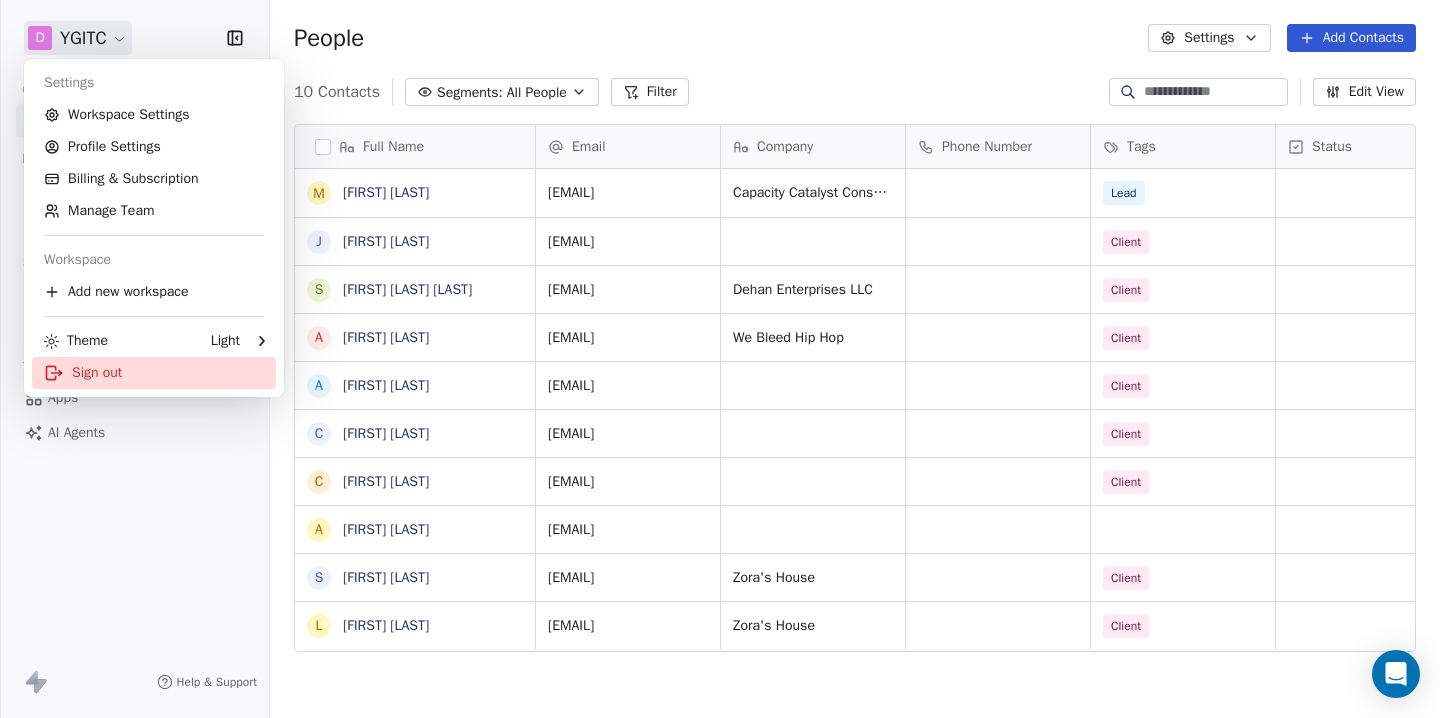 click on "Sign out" at bounding box center [154, 373] 